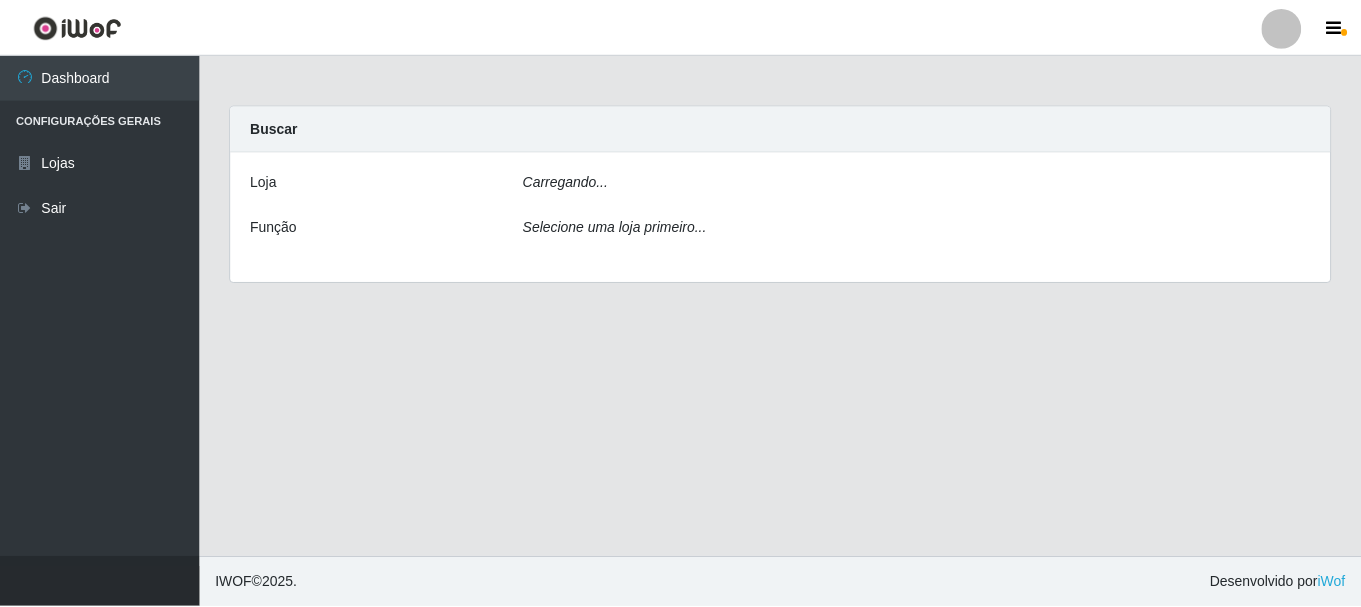 scroll, scrollTop: 0, scrollLeft: 0, axis: both 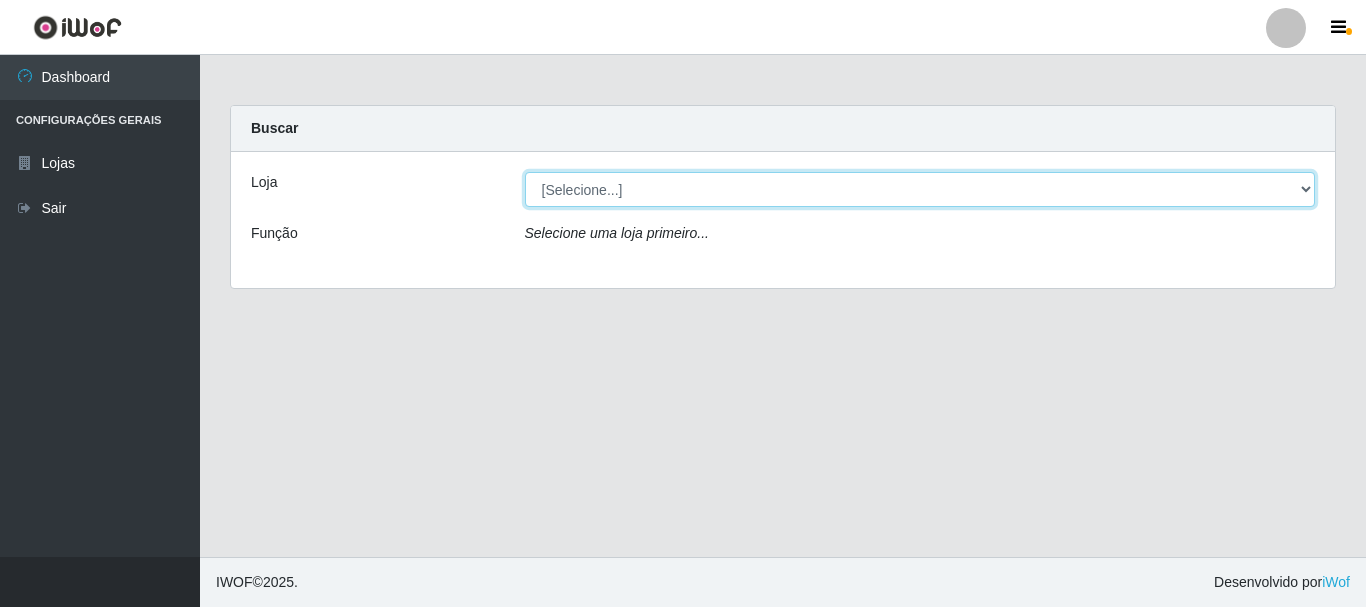 click on "[Selecione...] [GEOGRAPHIC_DATA] [GEOGRAPHIC_DATA]" at bounding box center [920, 189] 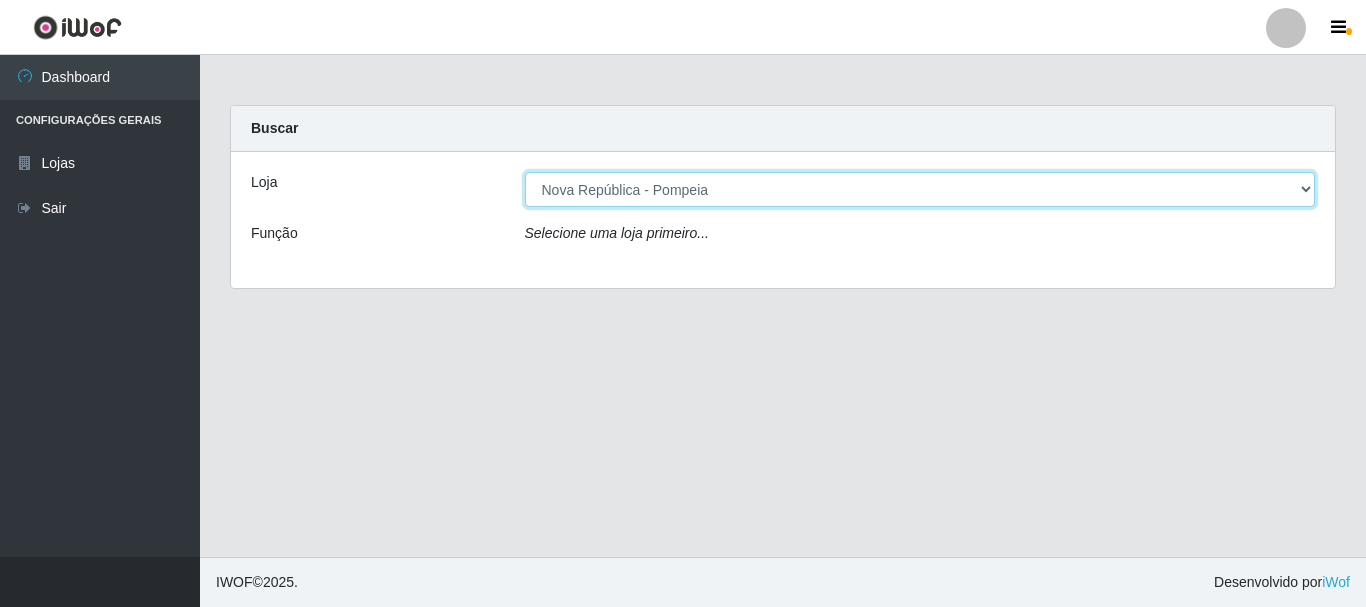 click on "[Selecione...] [GEOGRAPHIC_DATA] [GEOGRAPHIC_DATA]" at bounding box center [920, 189] 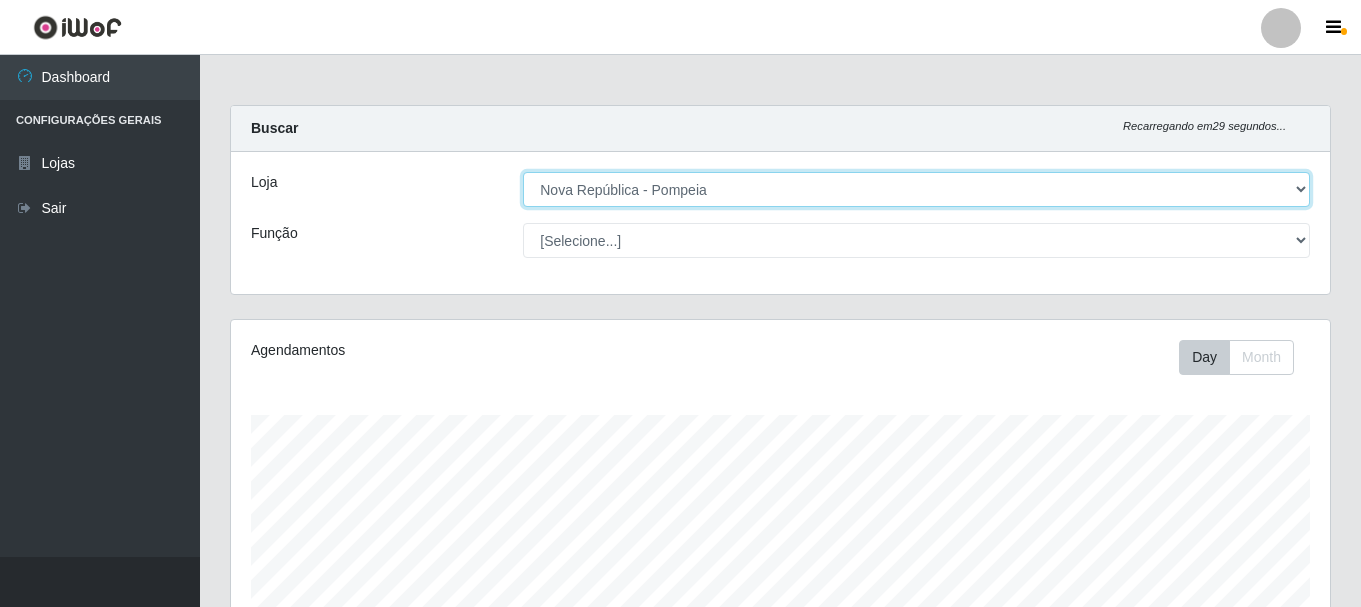 scroll, scrollTop: 999585, scrollLeft: 998901, axis: both 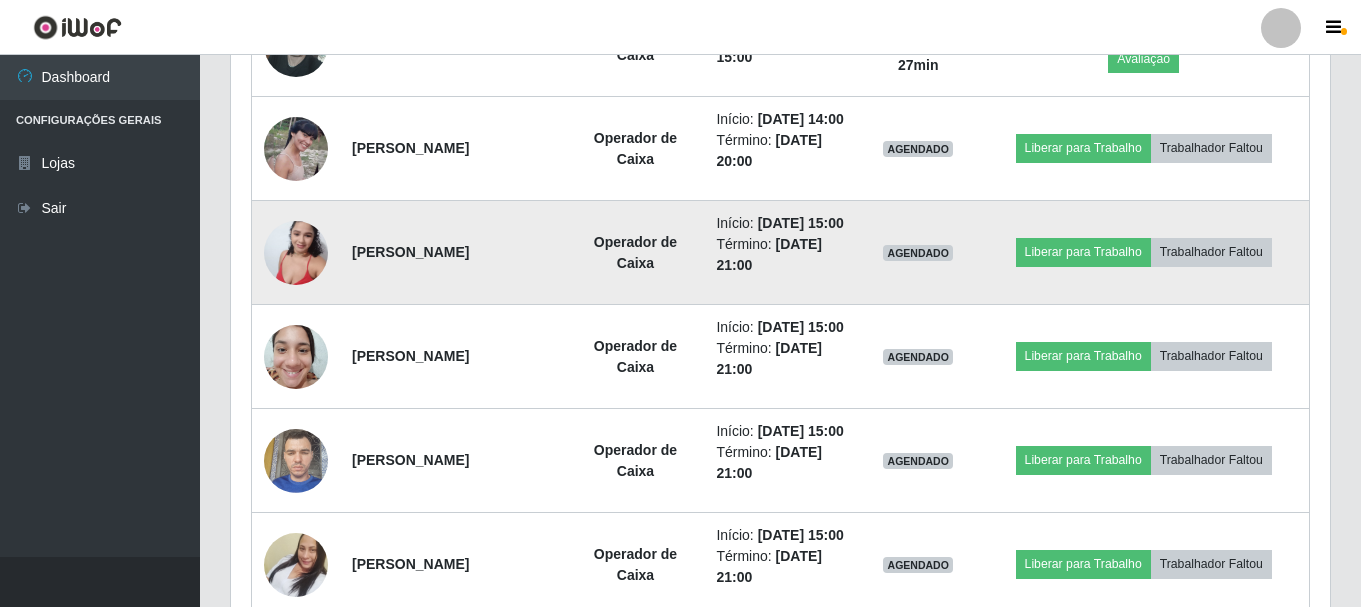 click at bounding box center (296, 252) 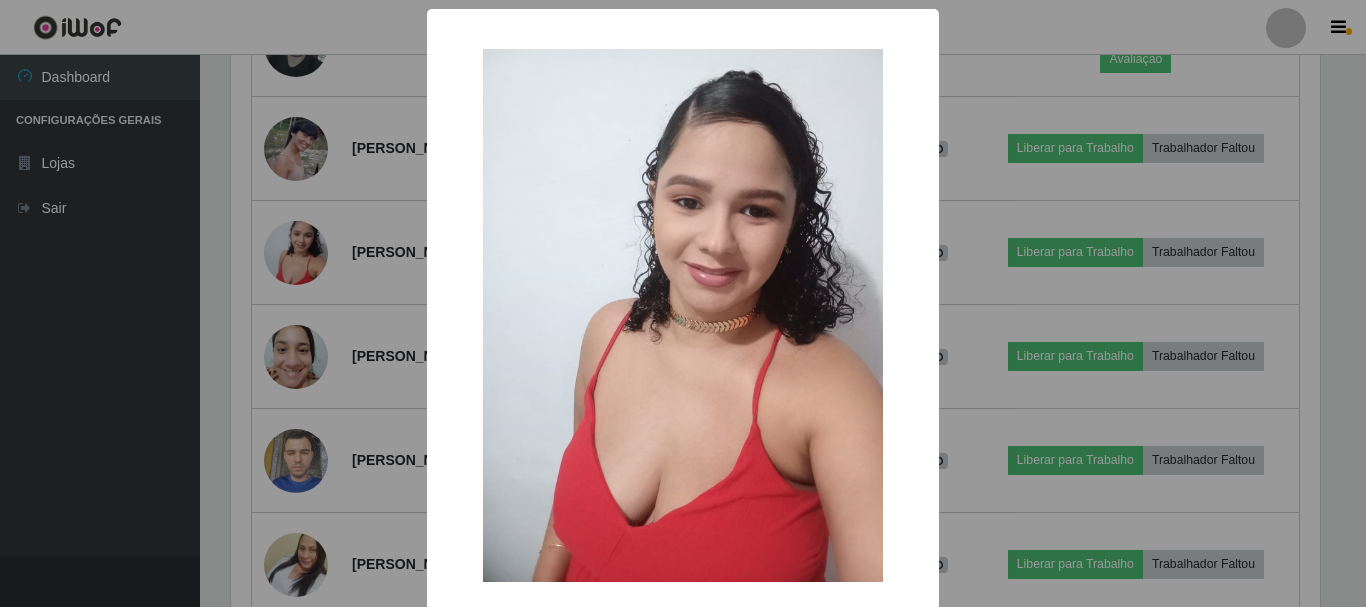 click on "× OK Cancel" at bounding box center (683, 303) 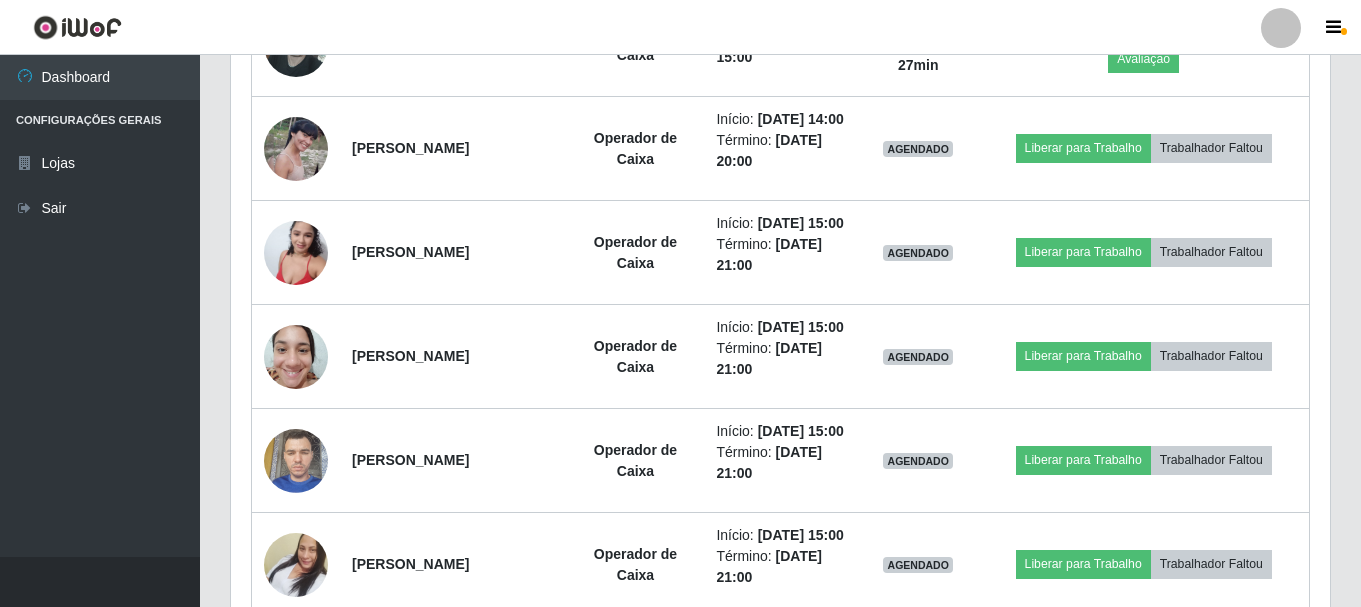 scroll, scrollTop: 999585, scrollLeft: 998901, axis: both 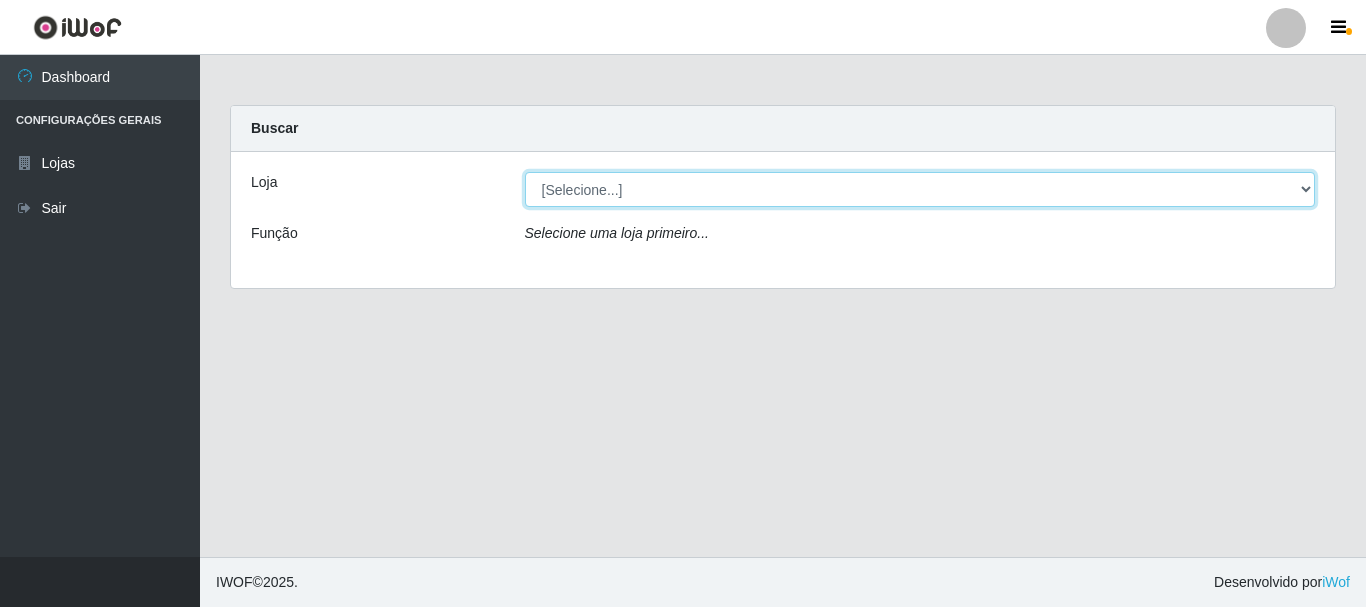 click on "[Selecione...] [GEOGRAPHIC_DATA] [GEOGRAPHIC_DATA]" at bounding box center [920, 189] 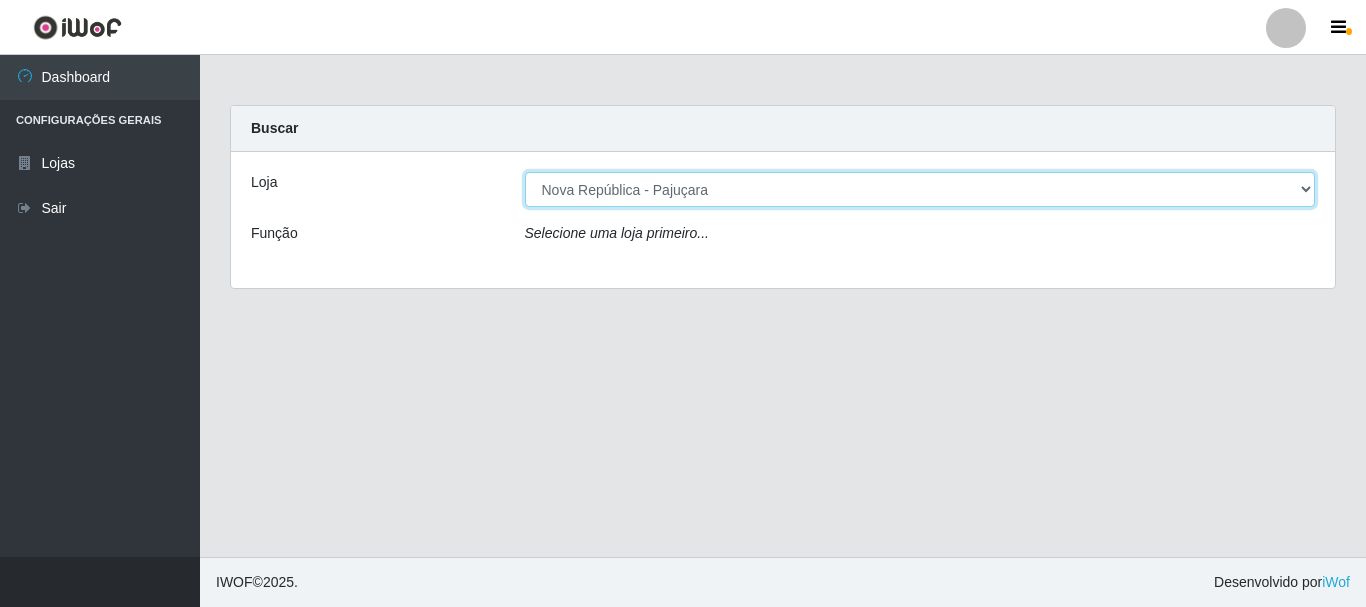 click on "[Selecione...] [GEOGRAPHIC_DATA] [GEOGRAPHIC_DATA]" at bounding box center (920, 189) 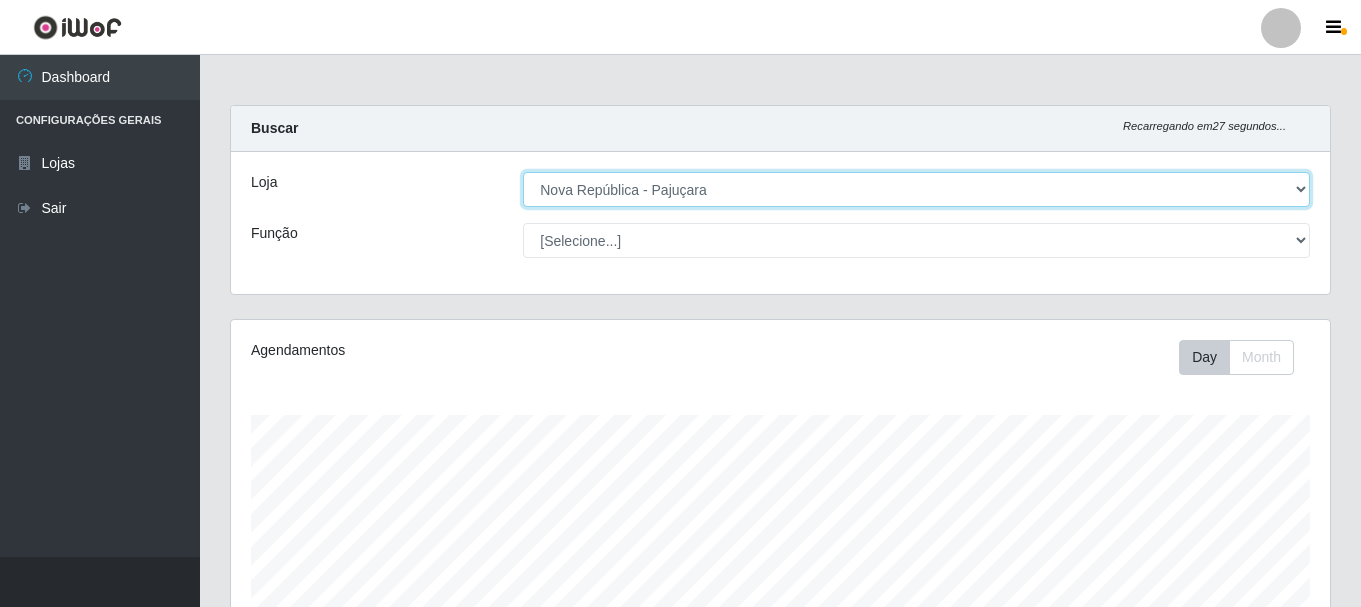 scroll, scrollTop: 999585, scrollLeft: 998901, axis: both 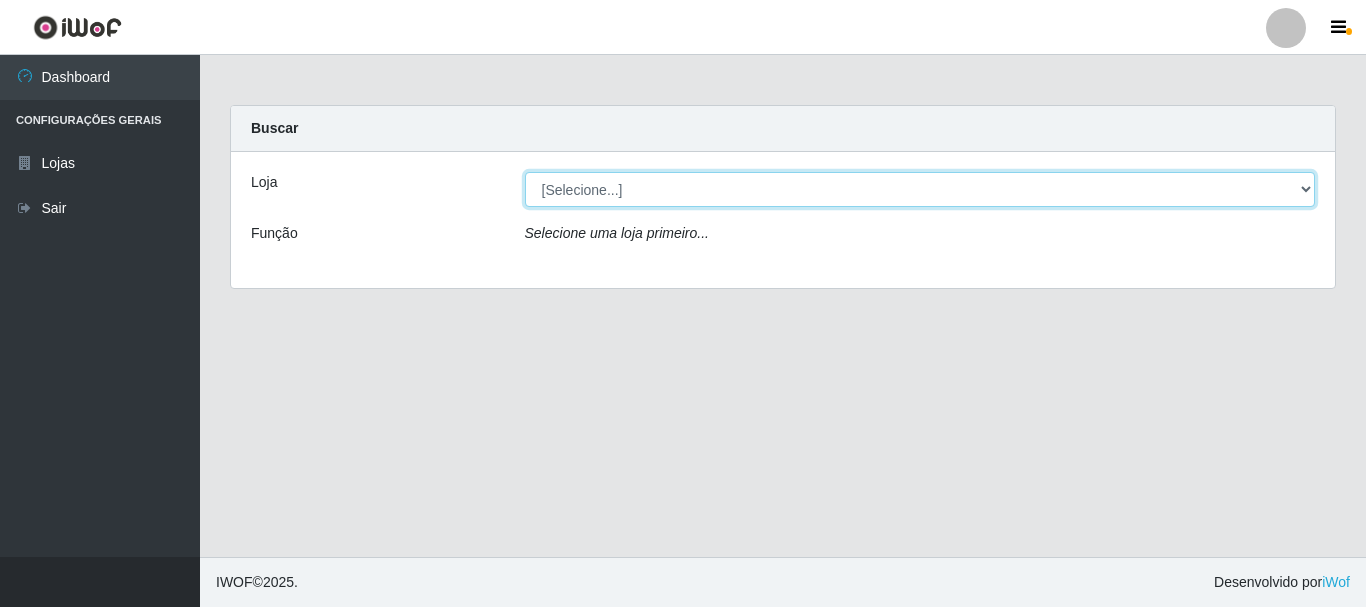 click on "[Selecione...] [GEOGRAPHIC_DATA] [GEOGRAPHIC_DATA]" at bounding box center [920, 189] 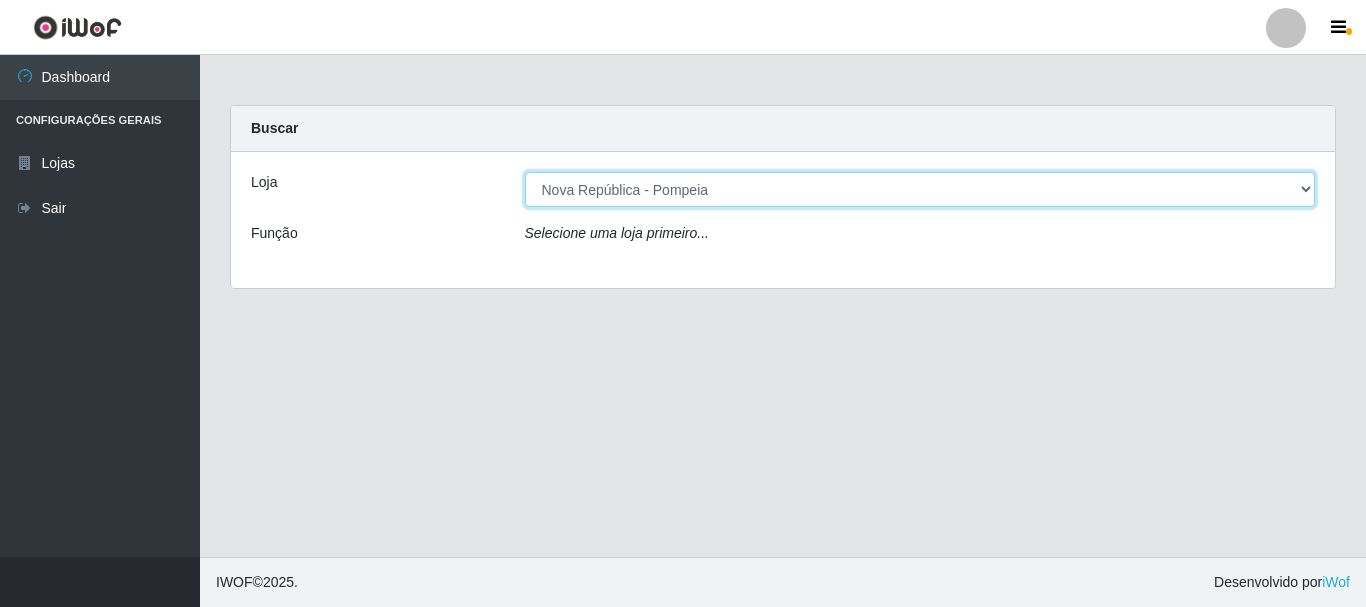 click on "[Selecione...] [GEOGRAPHIC_DATA] [GEOGRAPHIC_DATA]" at bounding box center (920, 189) 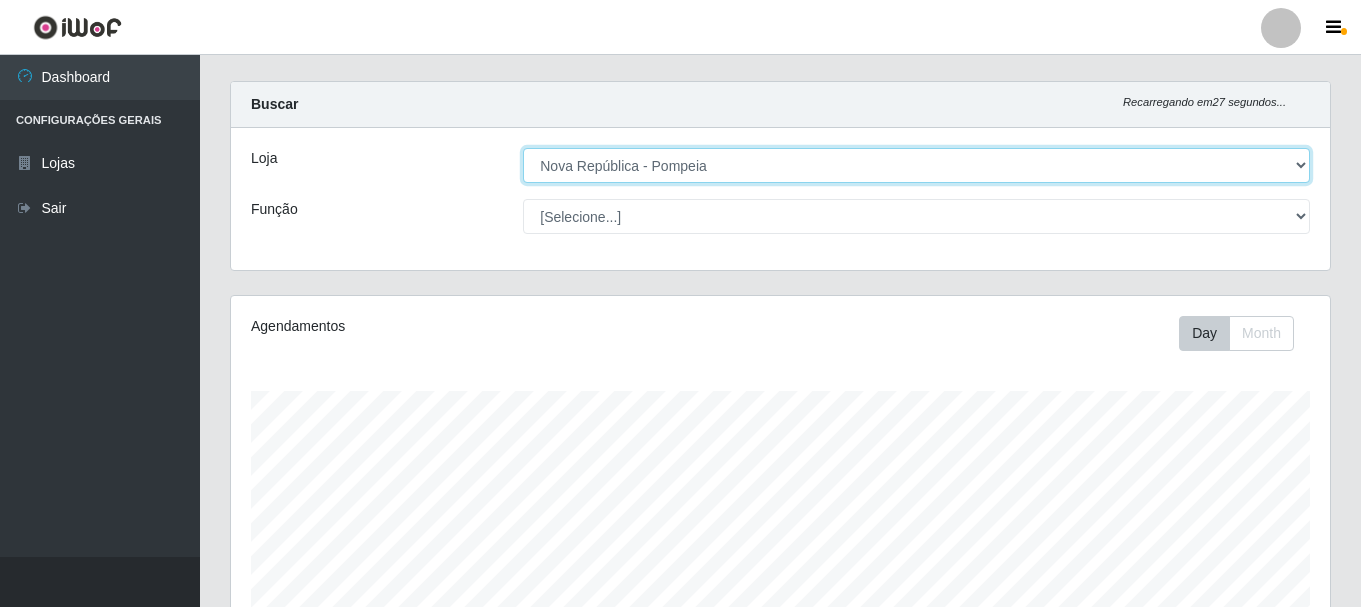 scroll, scrollTop: 256, scrollLeft: 0, axis: vertical 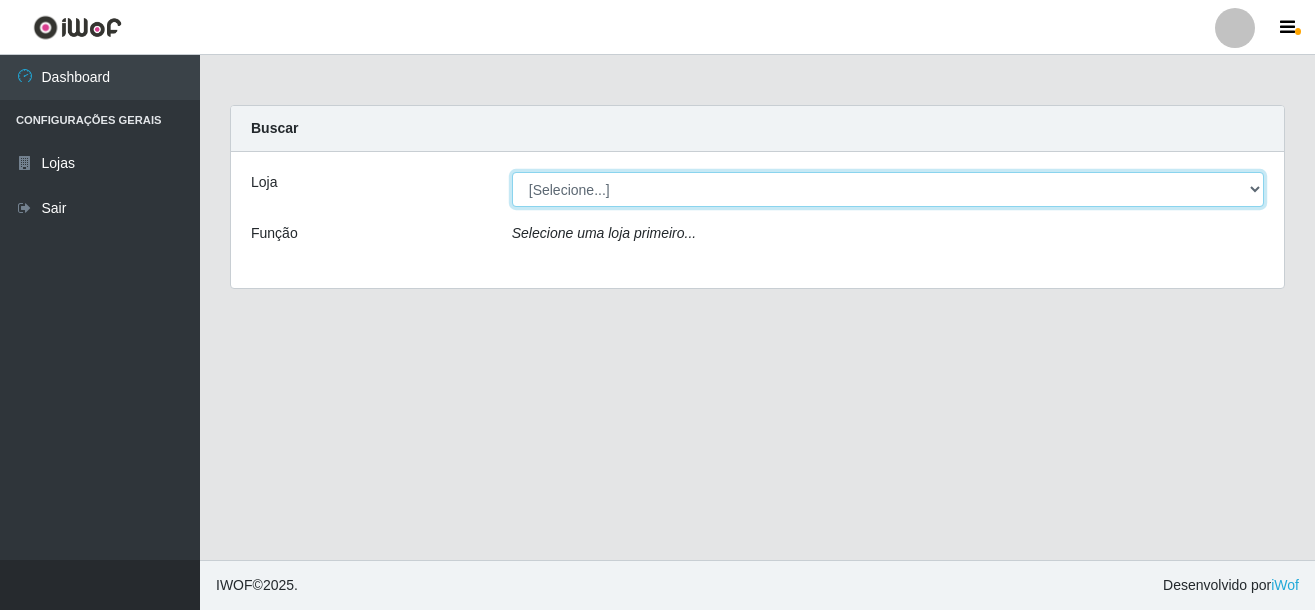 click on "[Selecione...] [GEOGRAPHIC_DATA] [GEOGRAPHIC_DATA]" at bounding box center [888, 189] 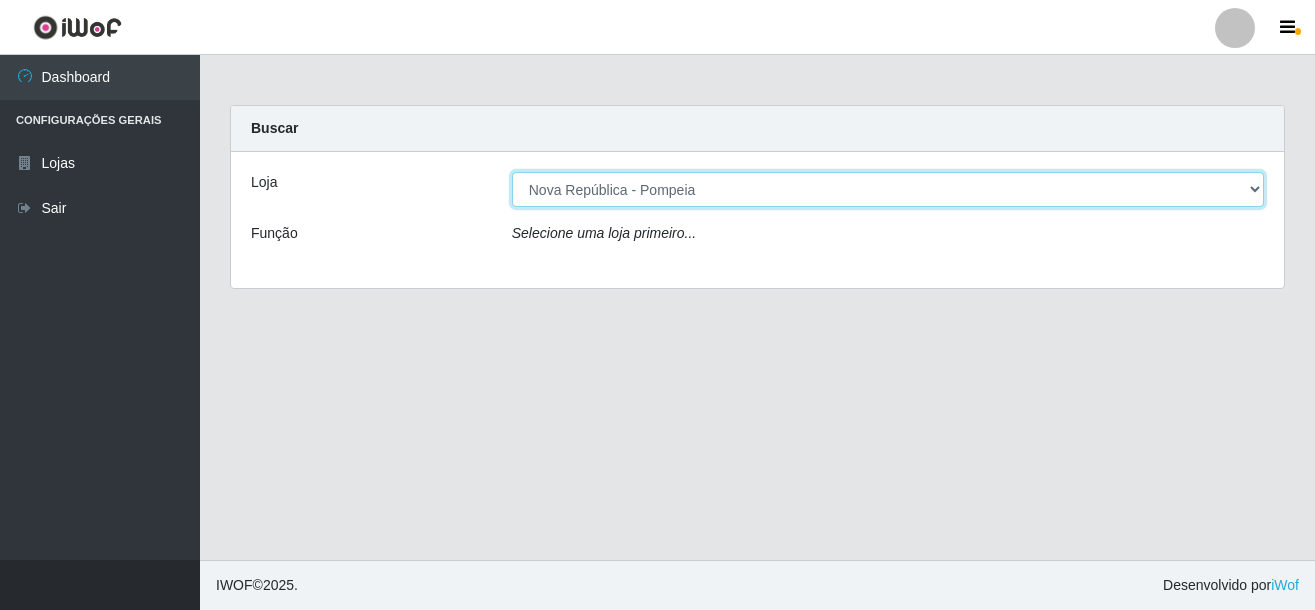 click on "[Selecione...] [GEOGRAPHIC_DATA] [GEOGRAPHIC_DATA]" at bounding box center (888, 189) 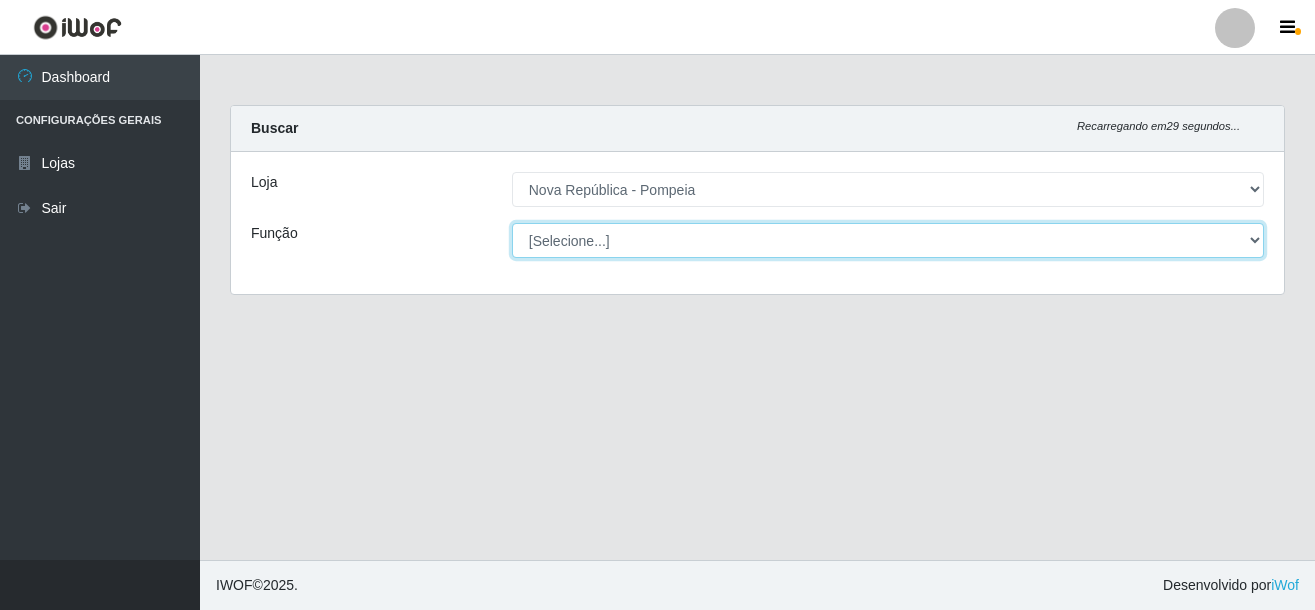 click on "[Selecione...] Balconista Operador de Caixa Recepcionista Repositor" at bounding box center (888, 240) 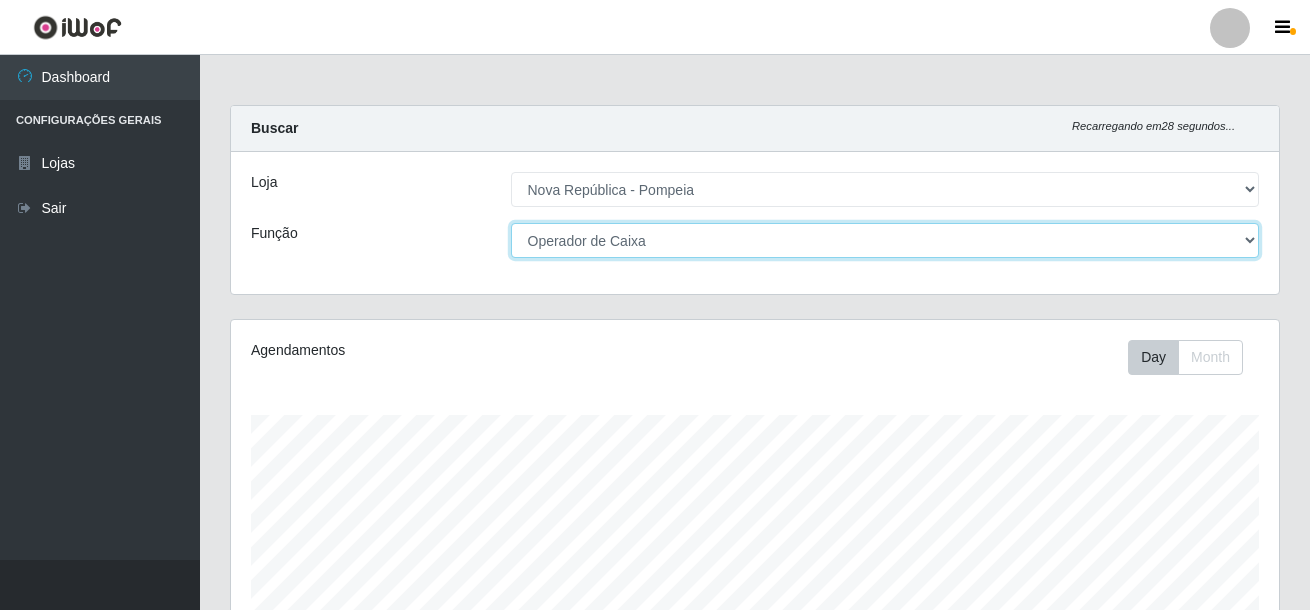 click on "[Selecione...] Balconista Operador de Caixa Recepcionista Repositor" at bounding box center (885, 240) 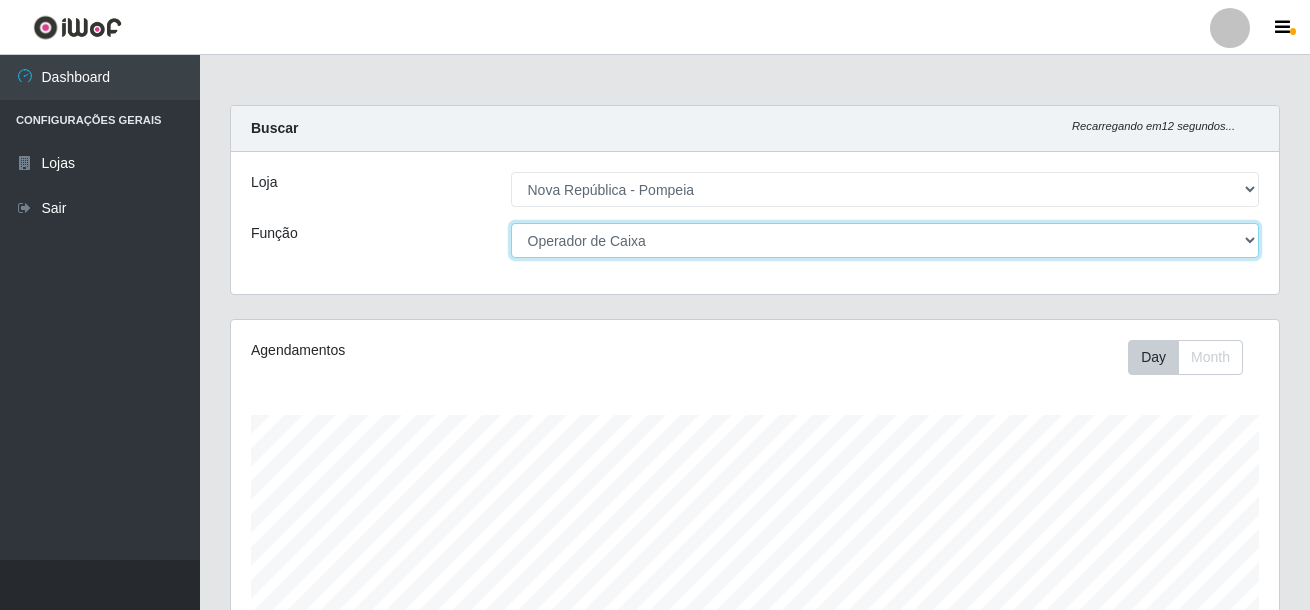 scroll, scrollTop: 999585, scrollLeft: 998952, axis: both 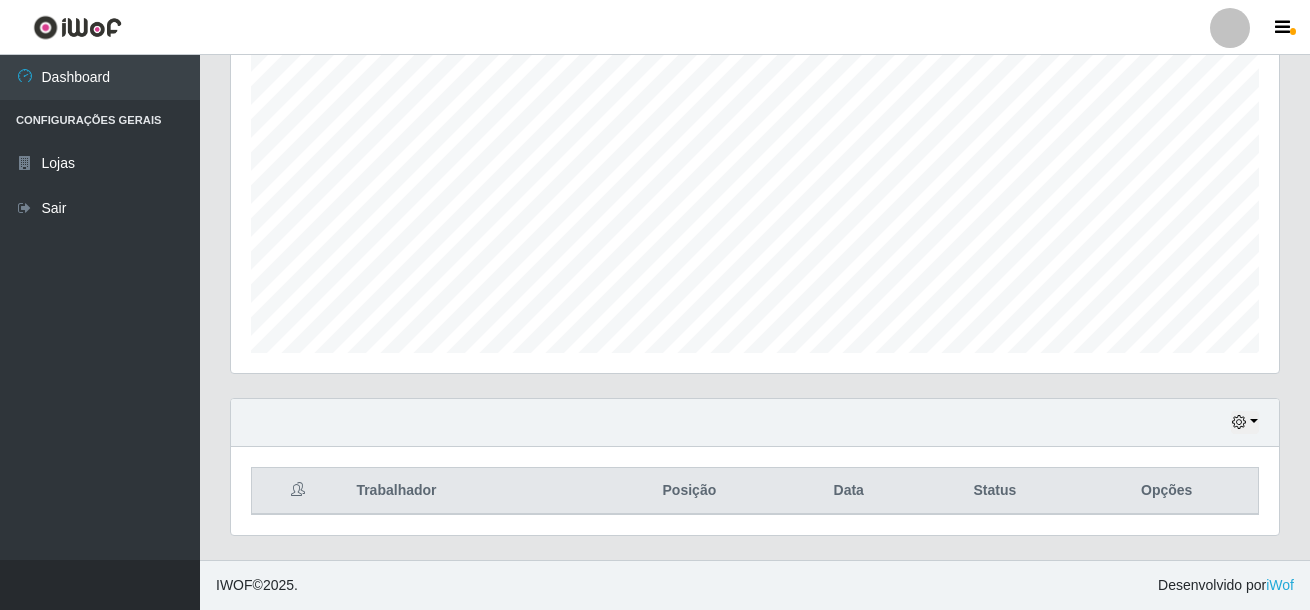 select on "78" 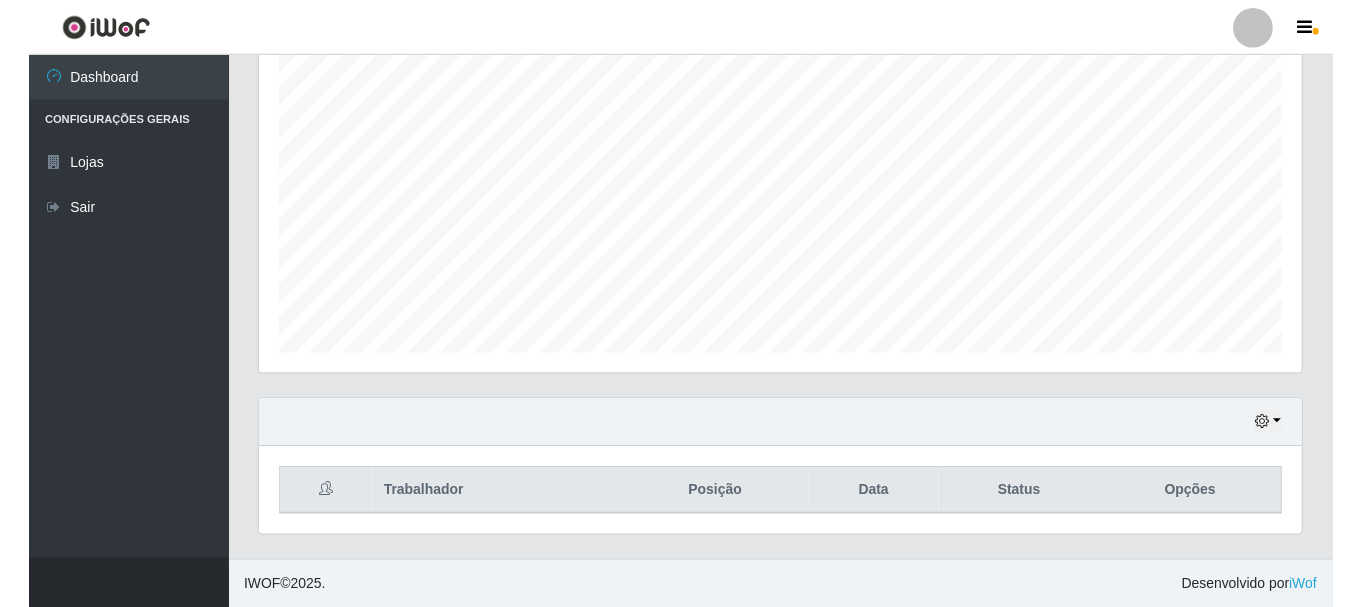 scroll, scrollTop: 362, scrollLeft: 0, axis: vertical 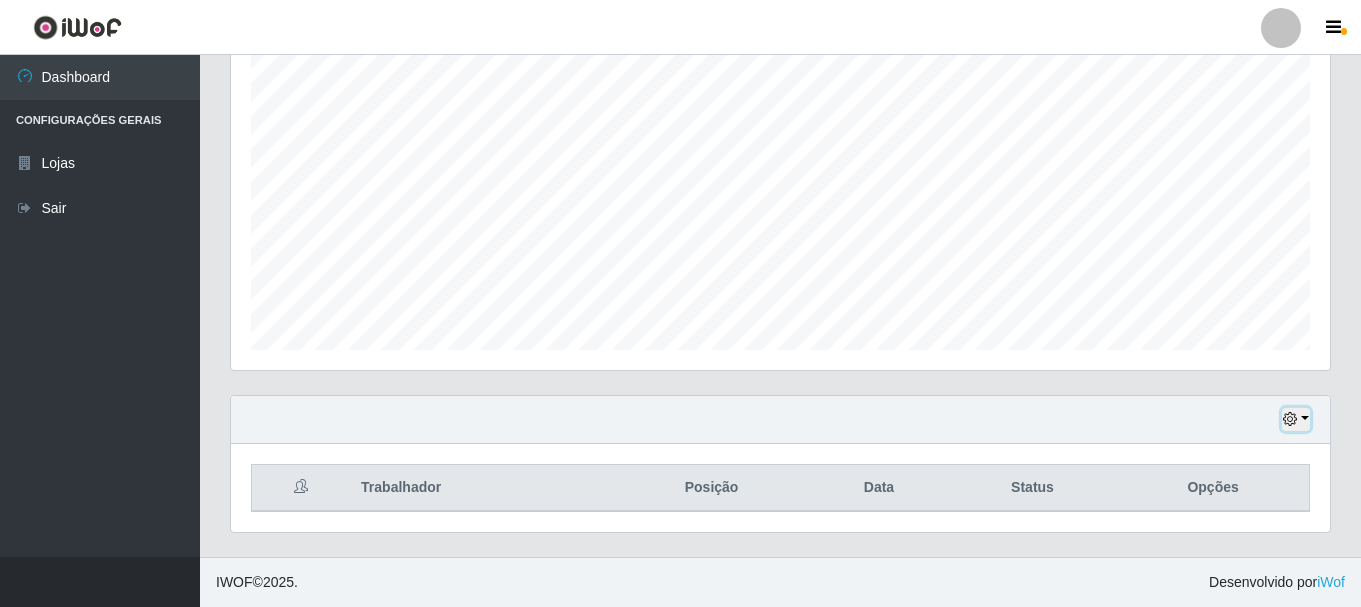 click 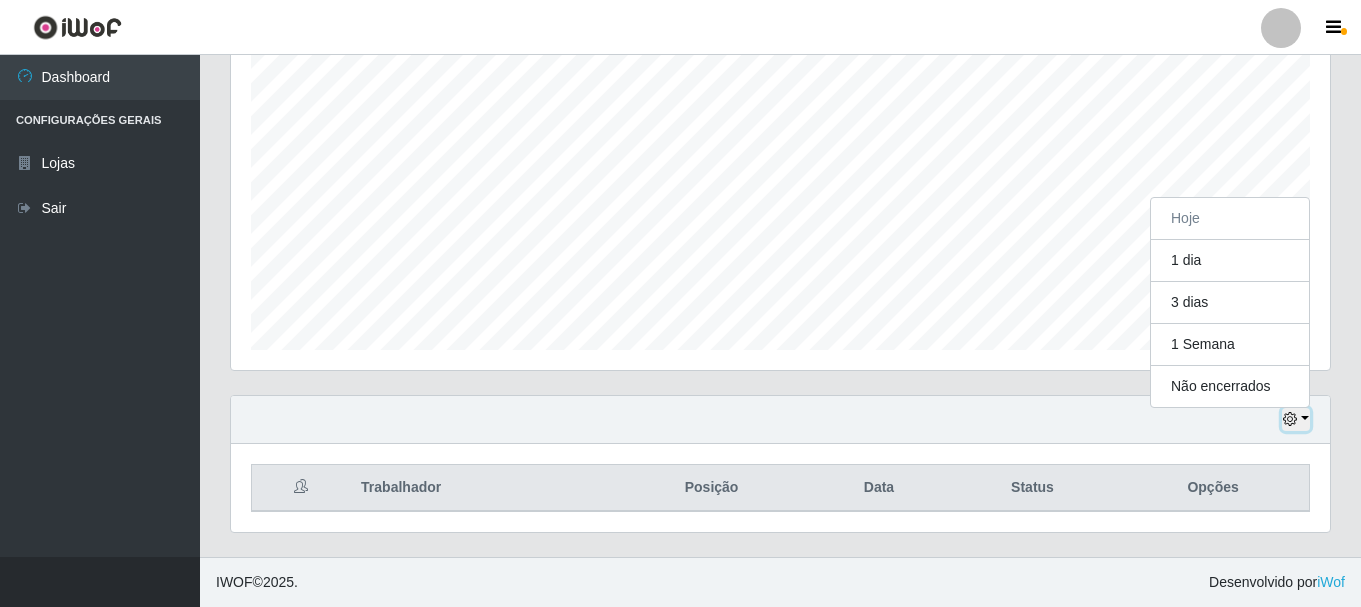 scroll, scrollTop: 415, scrollLeft: 1099, axis: both 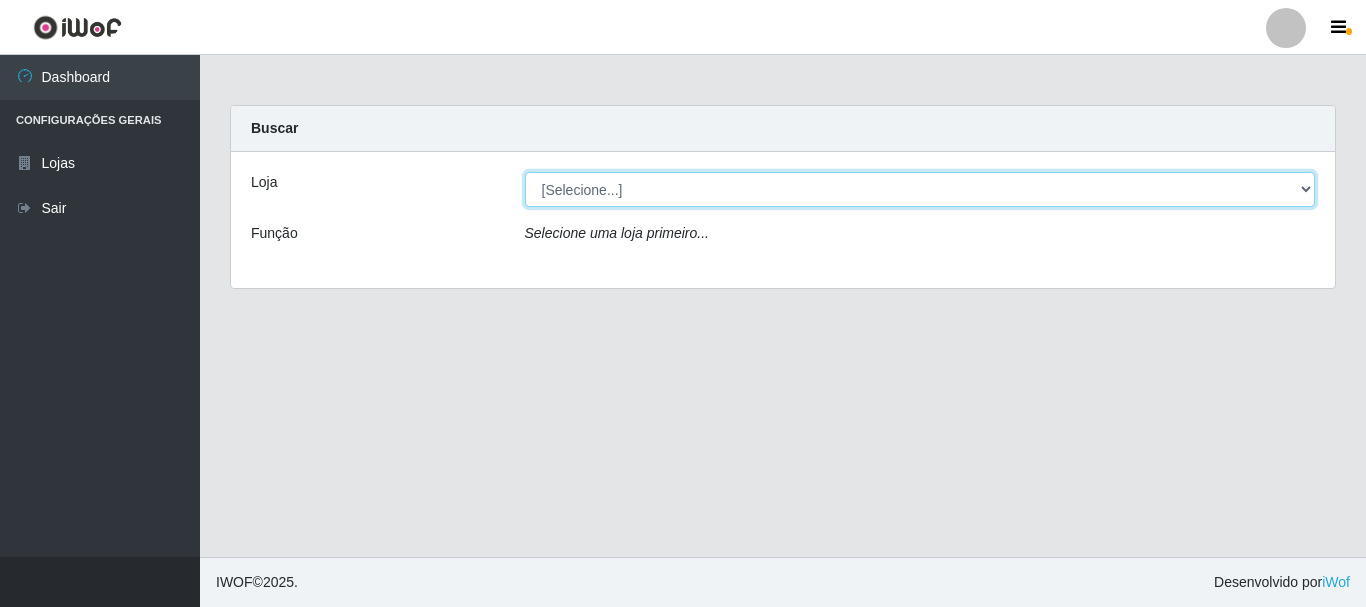 click on "[Selecione...] [GEOGRAPHIC_DATA] [GEOGRAPHIC_DATA]" at bounding box center (920, 189) 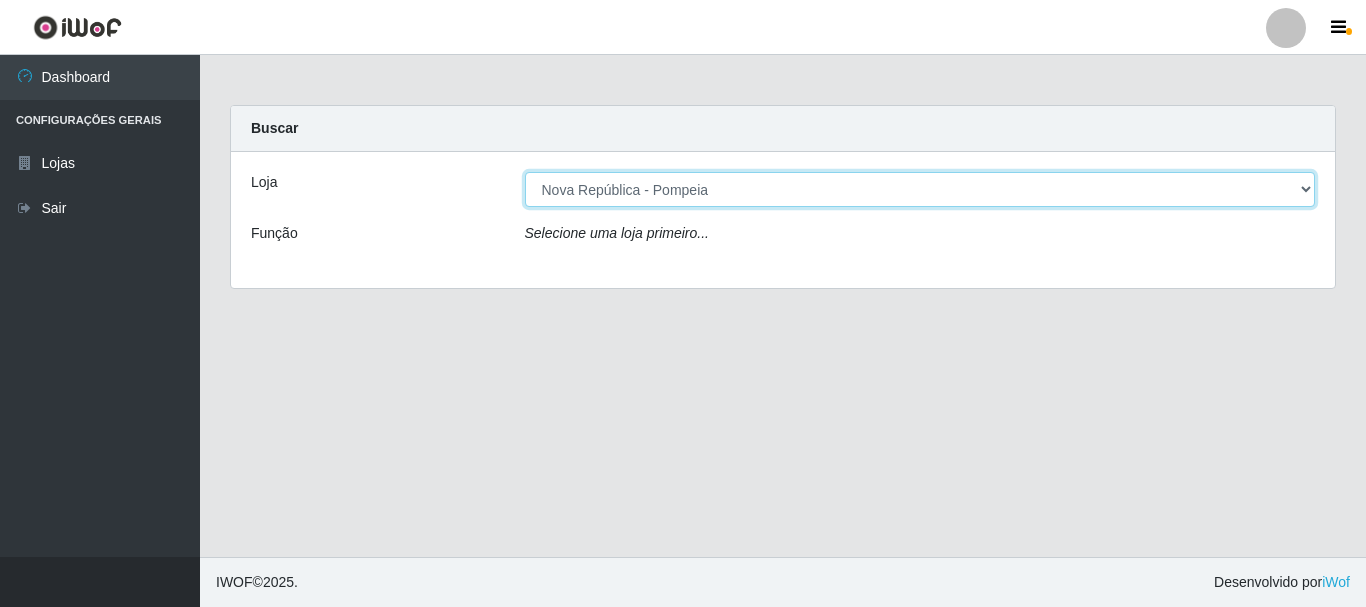 click on "[Selecione...] [GEOGRAPHIC_DATA] [GEOGRAPHIC_DATA]" at bounding box center [920, 189] 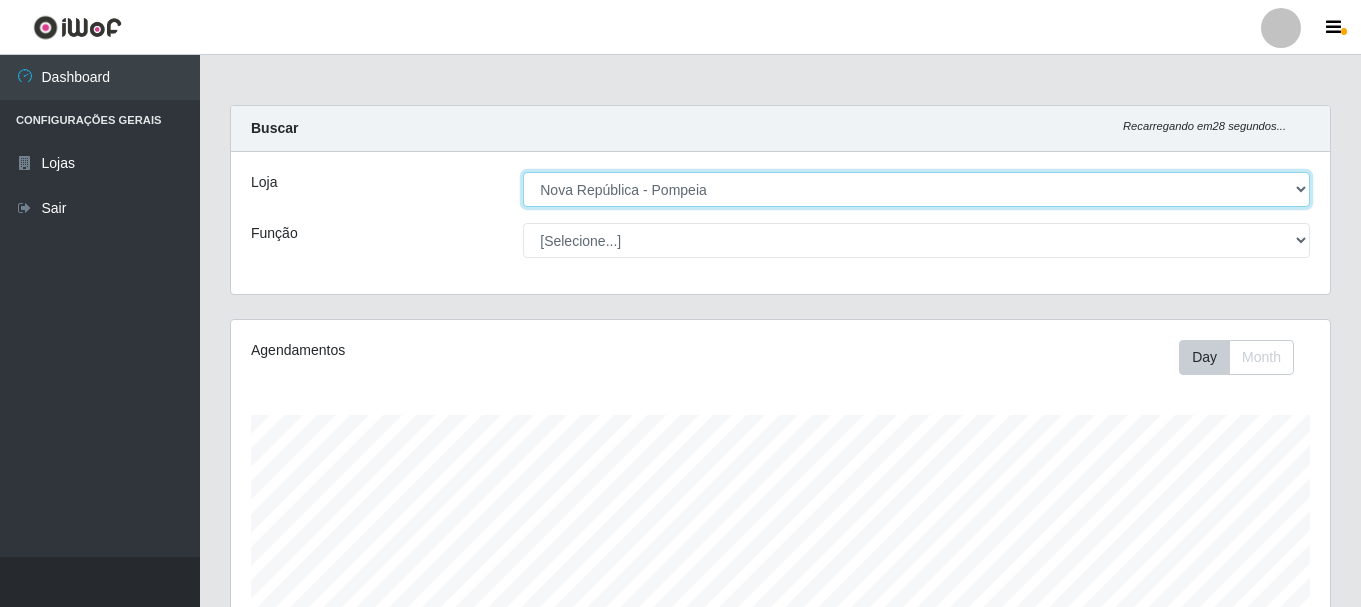 scroll, scrollTop: 999585, scrollLeft: 998901, axis: both 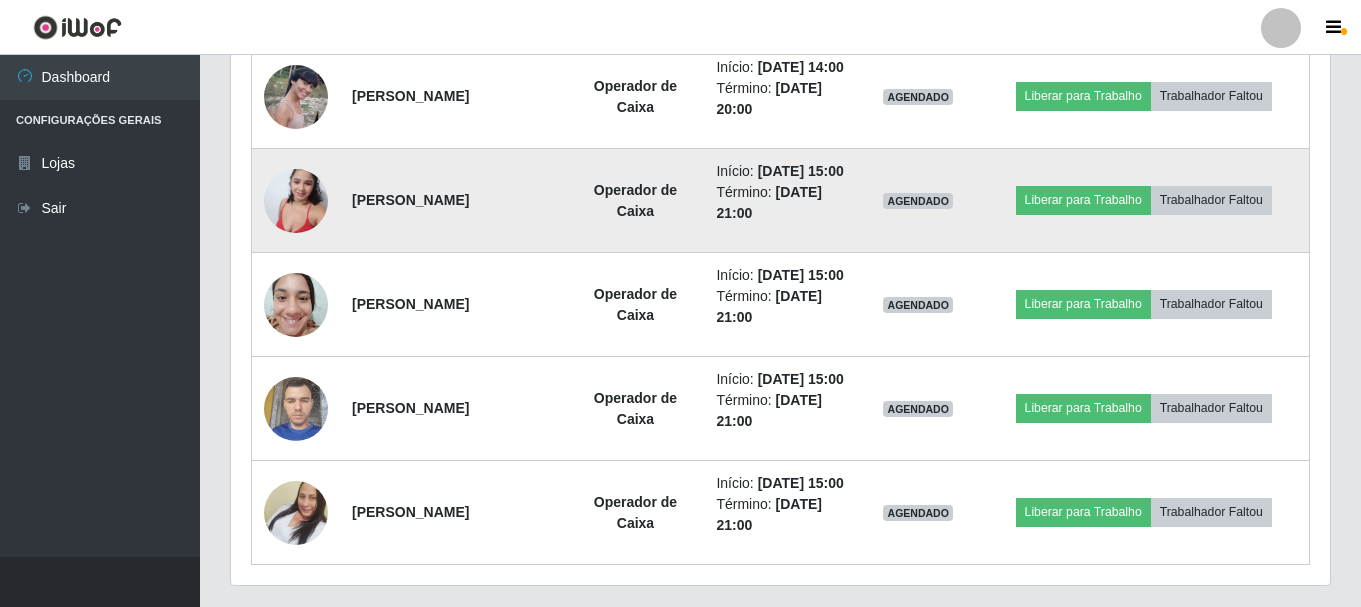 click at bounding box center [296, 200] 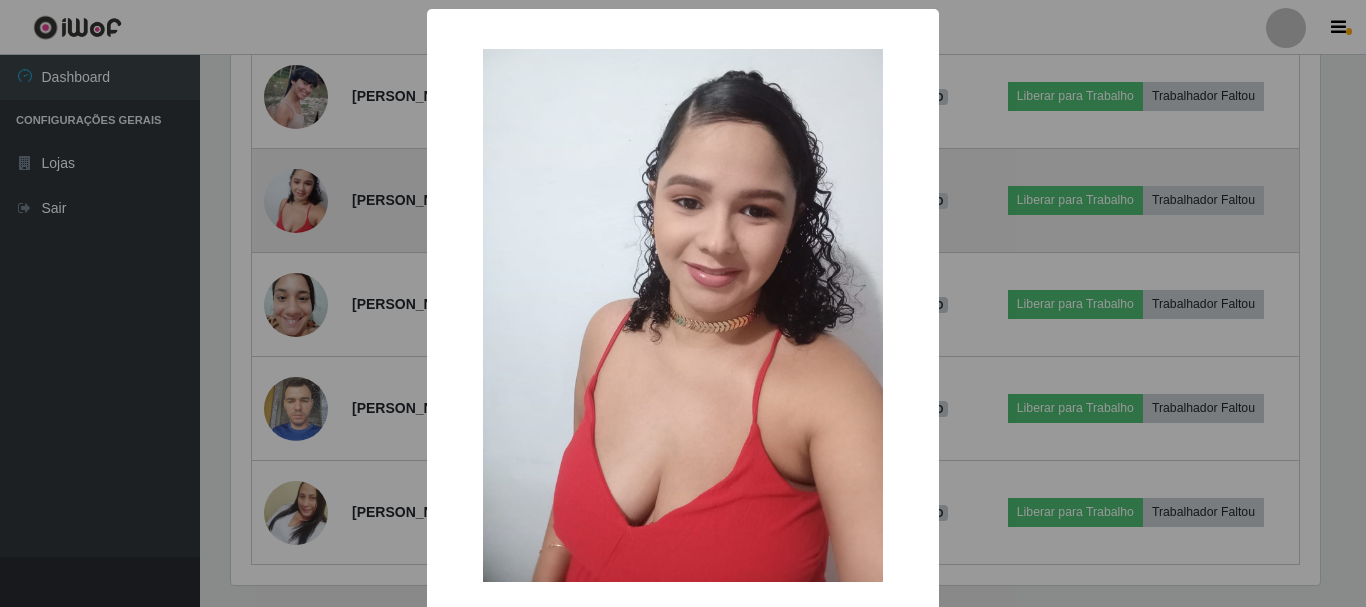 scroll, scrollTop: 999585, scrollLeft: 998911, axis: both 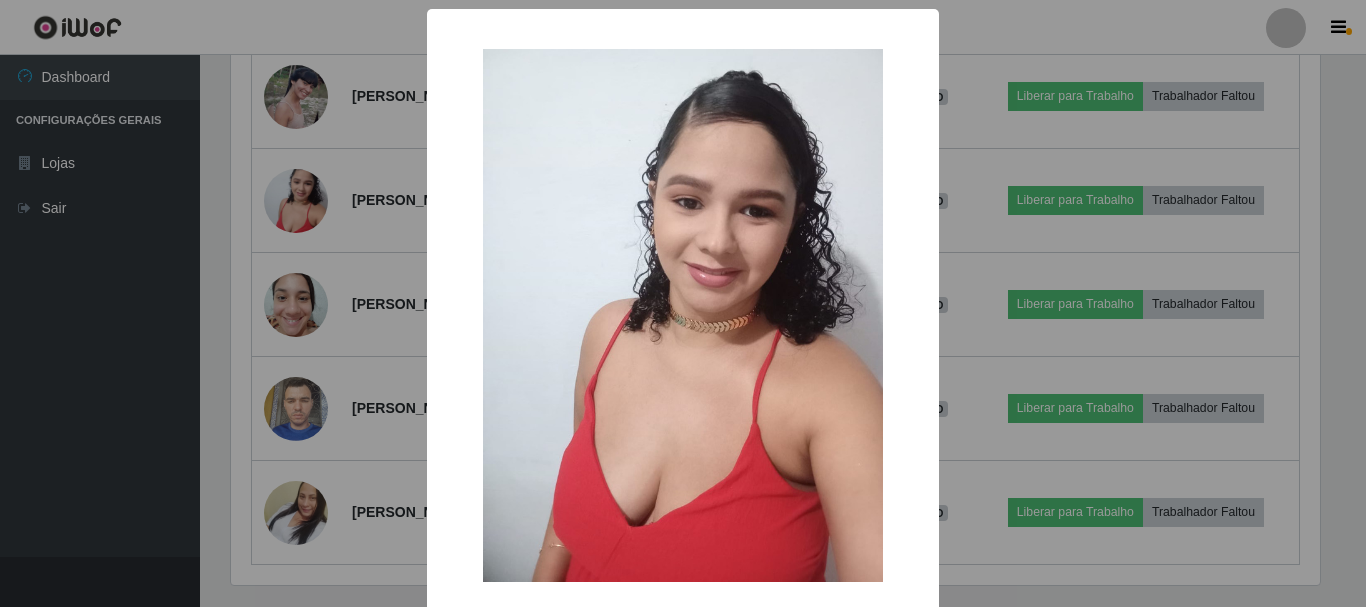 click on "× OK Cancel" at bounding box center [683, 303] 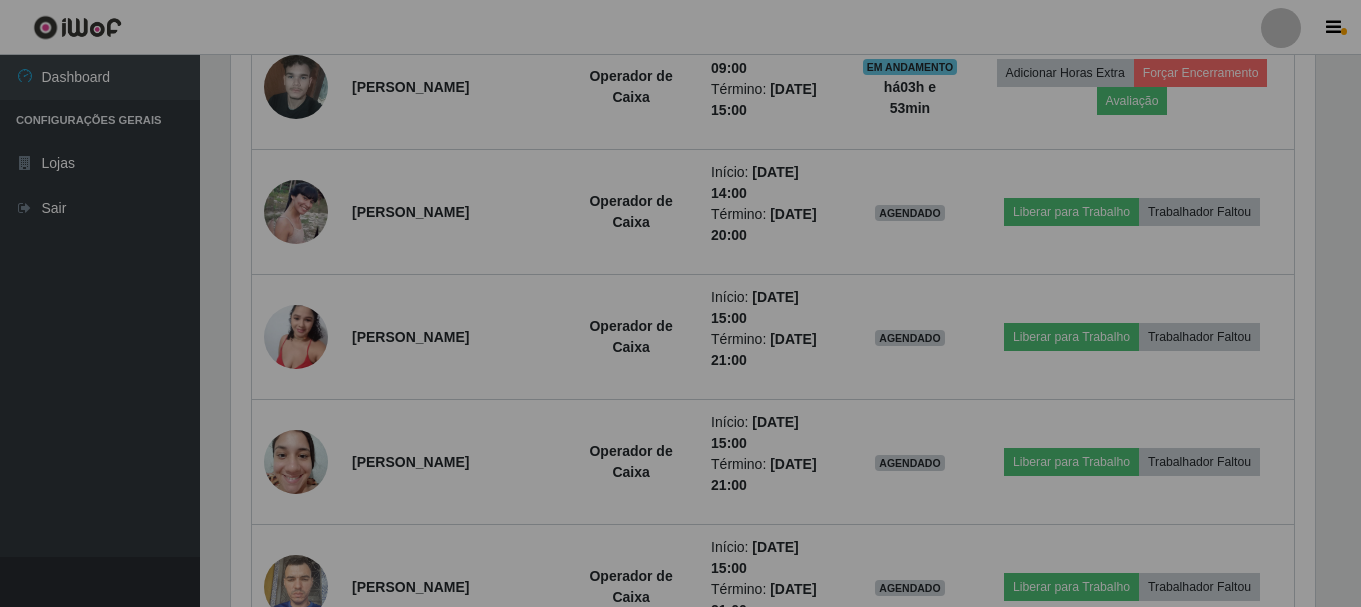 scroll, scrollTop: 999585, scrollLeft: 998901, axis: both 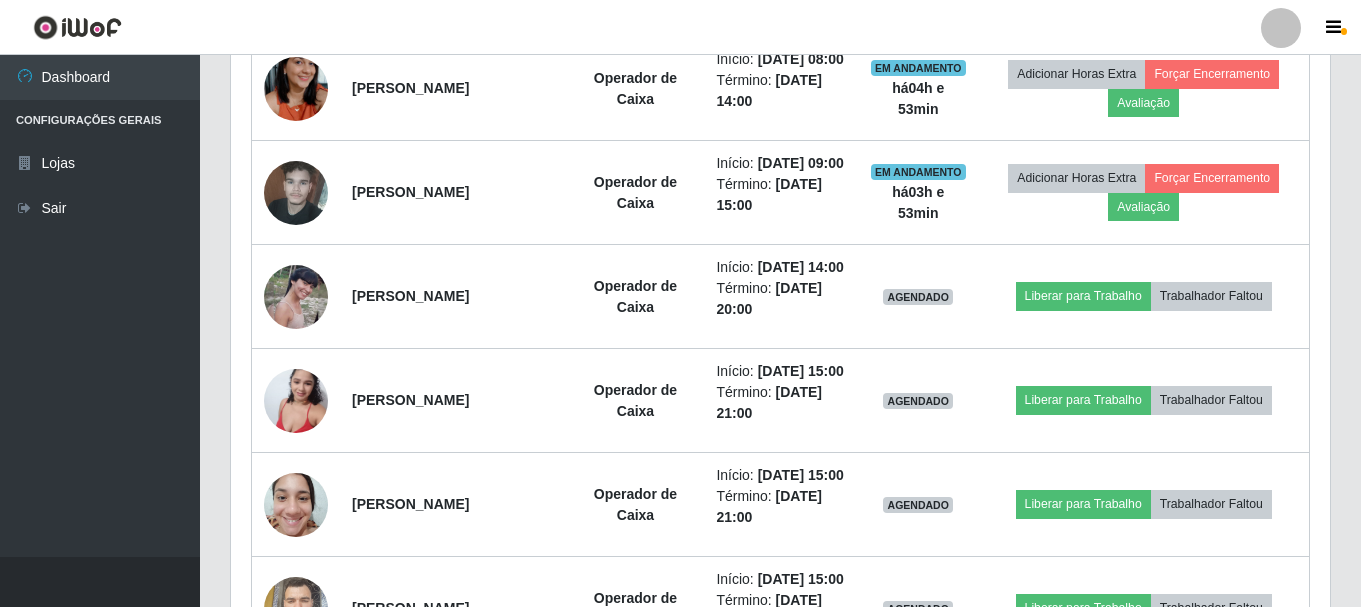 click on "Perfil  Alterar Senha  Sair Dashboard Configurações Gerais   Lojas Sair  Carregando...  Buscar Recarregando em  8   segundos... Loja [Selecione...] Nova República - Pajuçara Nova República - Pompeia Função [Selecione...] Balconista Operador de Caixa Recepcionista Repositor  Agendamentos Day Month   Hoje 1 dia 3 dias 1 Semana Não encerrados Trabalhador Posição Data Status Opções Sinara Sabino Barbosa Lopes do nascimento Operador de Caixa   Início:   18/07/2025, 07:00 Término:   18/07/2025, 13:00 EM ANDAMENTO há  05 h e   53  min   Adicionar Horas Extra Forçar Encerramento Avaliação Jeanne dos Santos Silva  Operador de Caixa   Início:   18/07/2025, 07:00 Término:   18/07/2025, 13:00 EM ANDAMENTO há  05 h e   53  min   Adicionar Horas Extra Forçar Encerramento Avaliação Thaisa Sayonara Soares Operador de Caixa   Início:   18/07/2025, 08:00 Término:   18/07/2025, 14:00 EM ANDAMENTO há  04 h e   53  min   Adicionar Horas Extra Forçar Encerramento Avaliação Operador de Caixa       04" at bounding box center [680, -146] 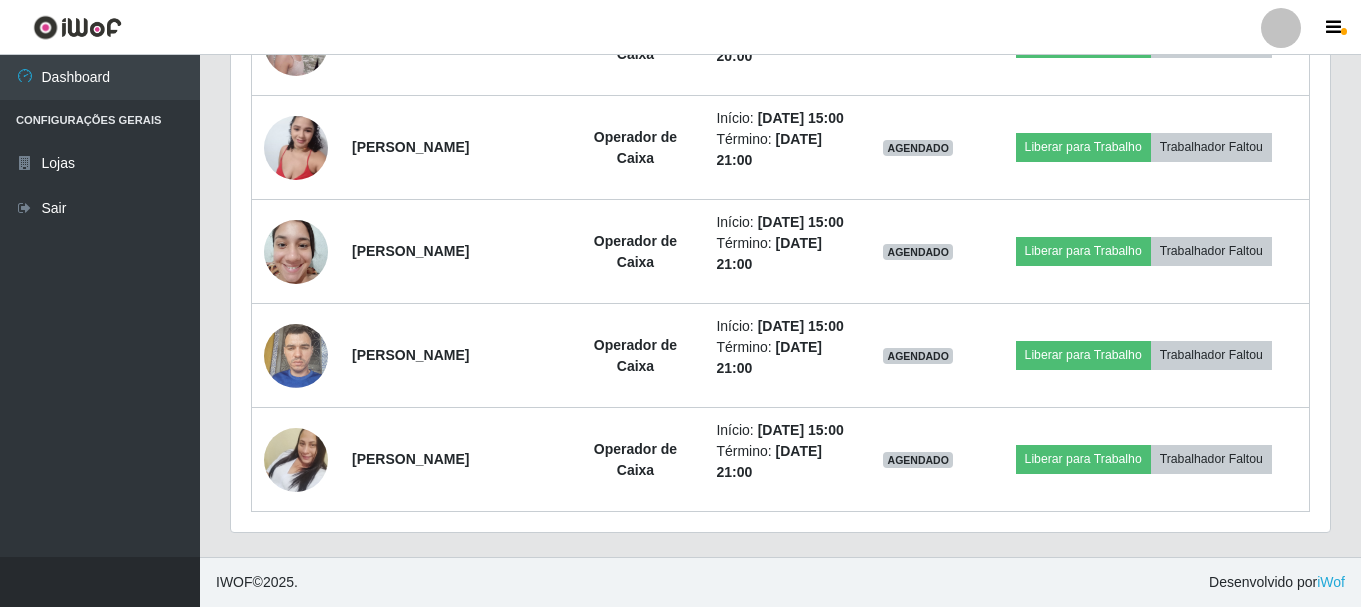 scroll, scrollTop: 1615, scrollLeft: 0, axis: vertical 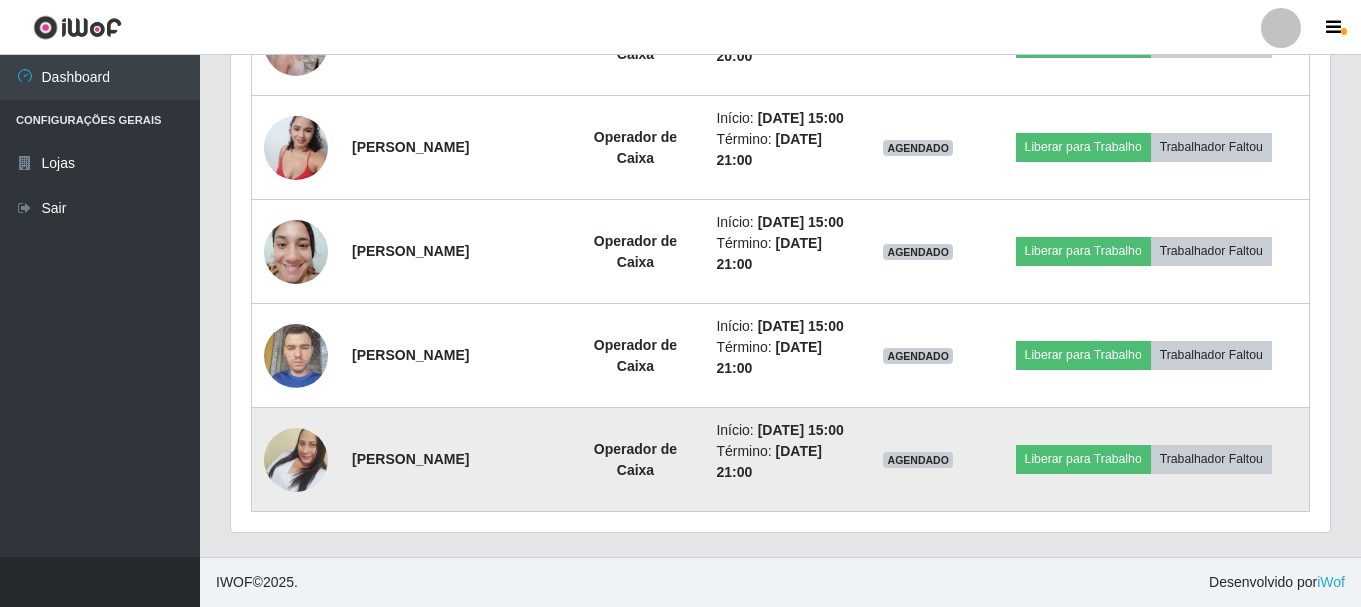click at bounding box center (296, 460) 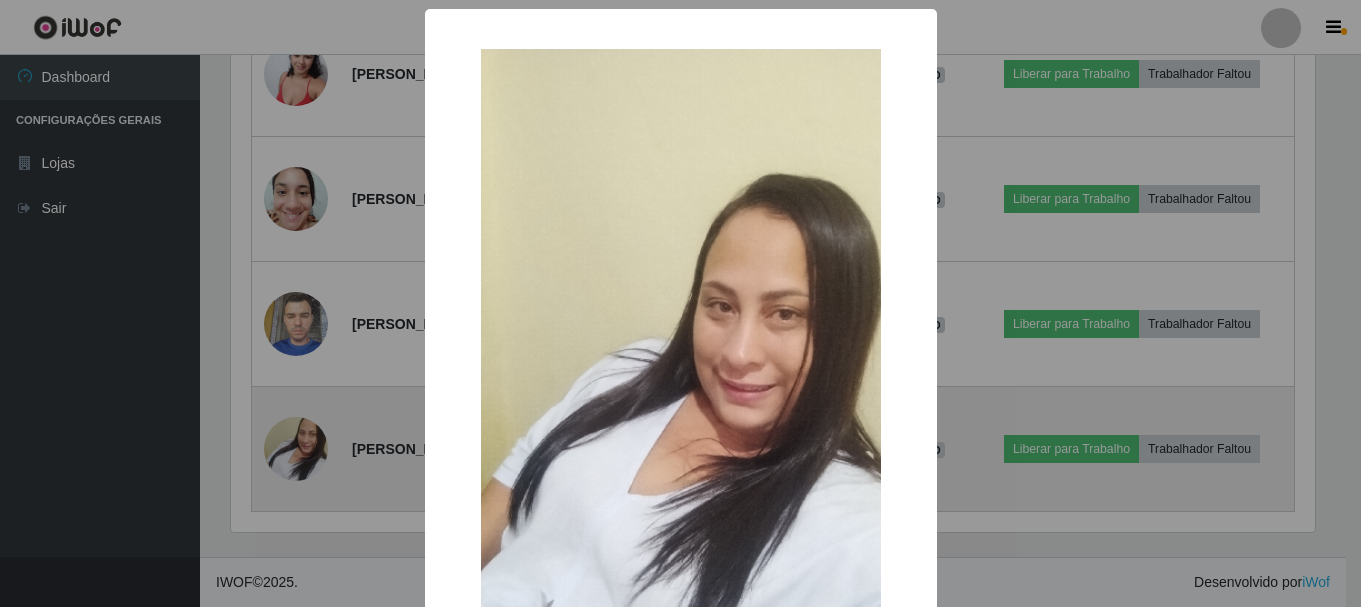 scroll, scrollTop: 999585, scrollLeft: 998911, axis: both 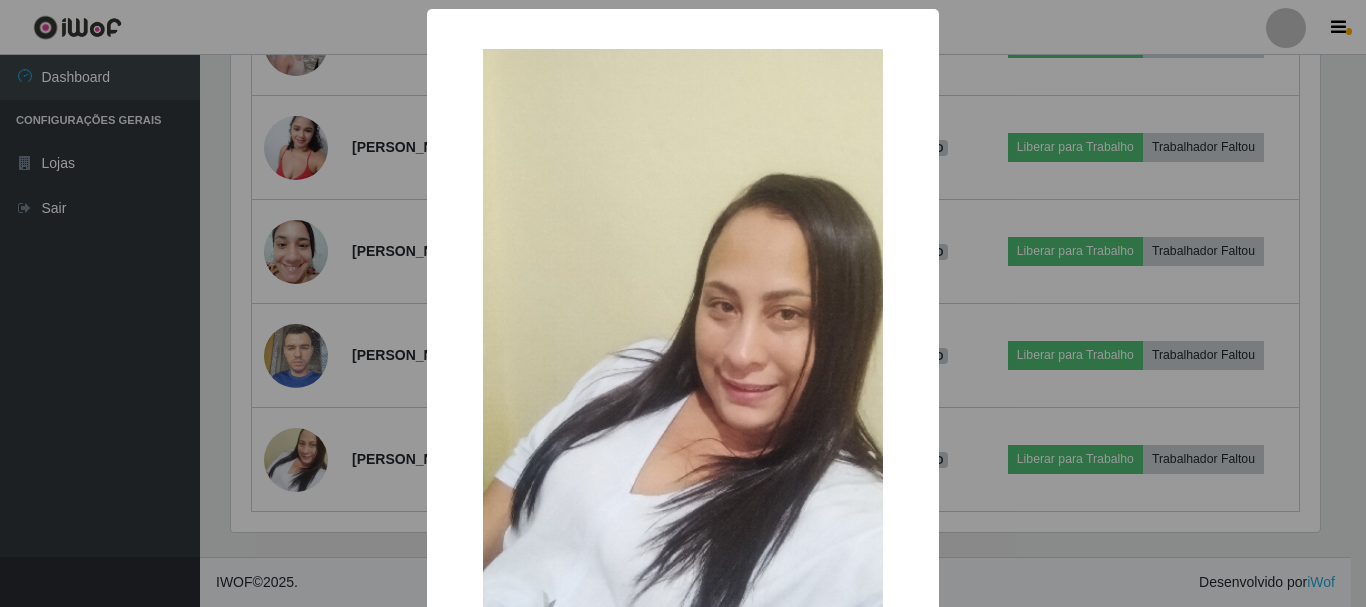 type 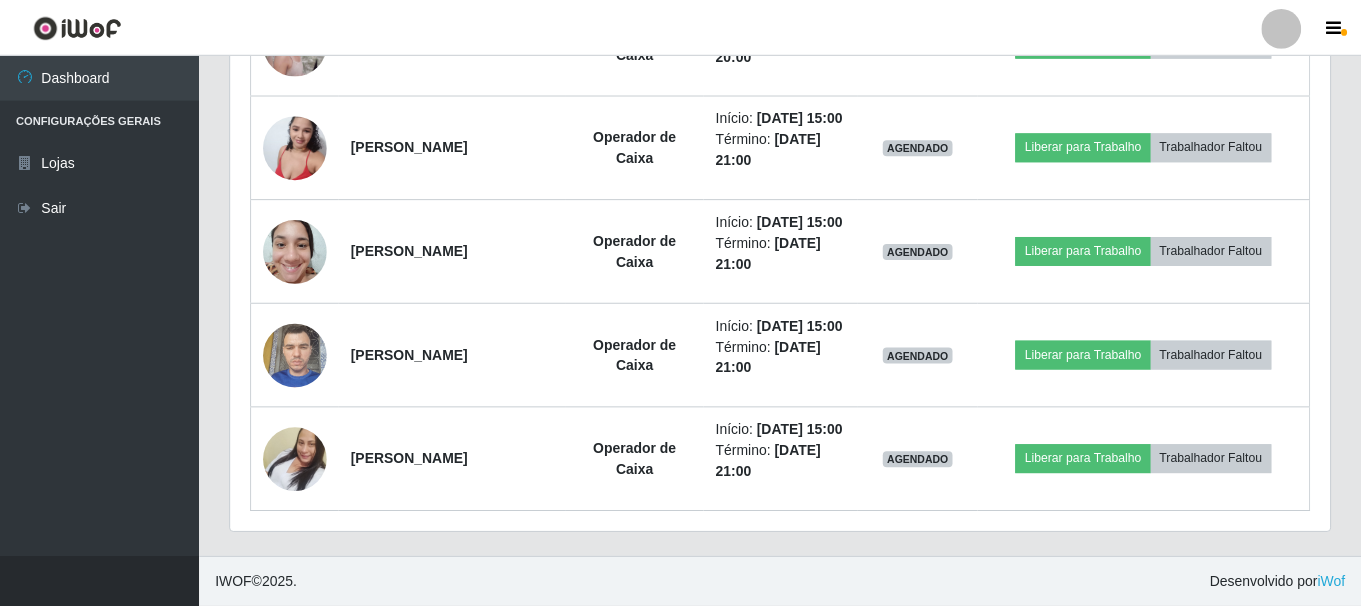 scroll, scrollTop: 999585, scrollLeft: 998901, axis: both 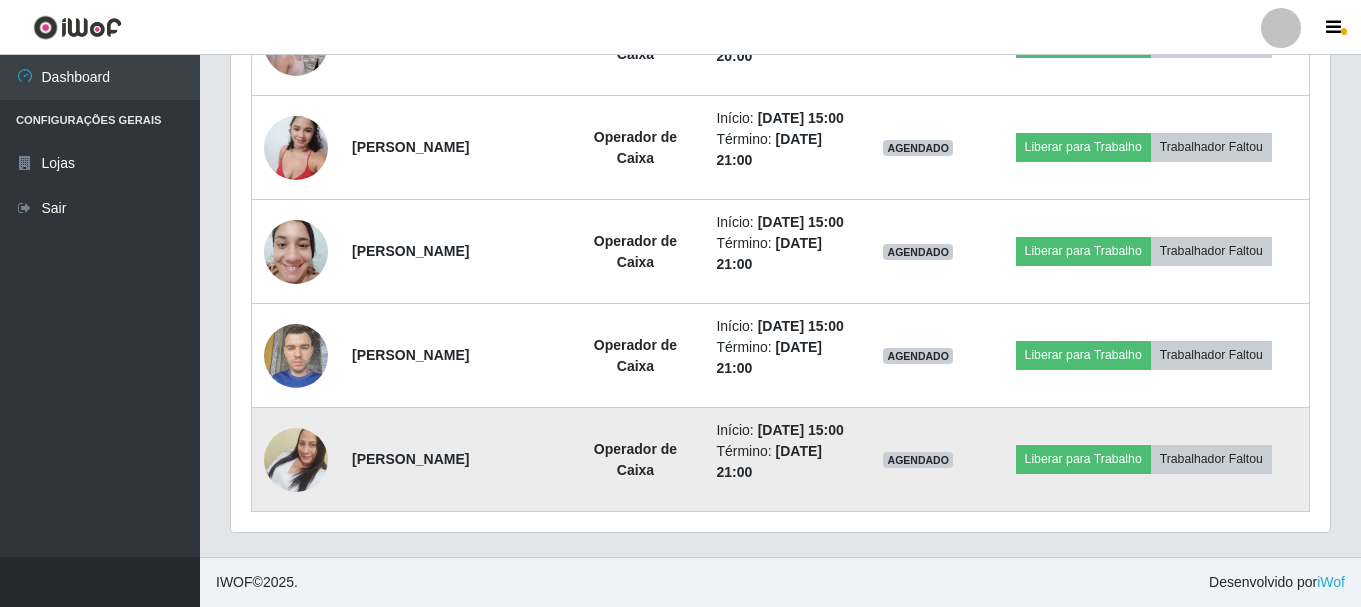 click at bounding box center (296, 460) 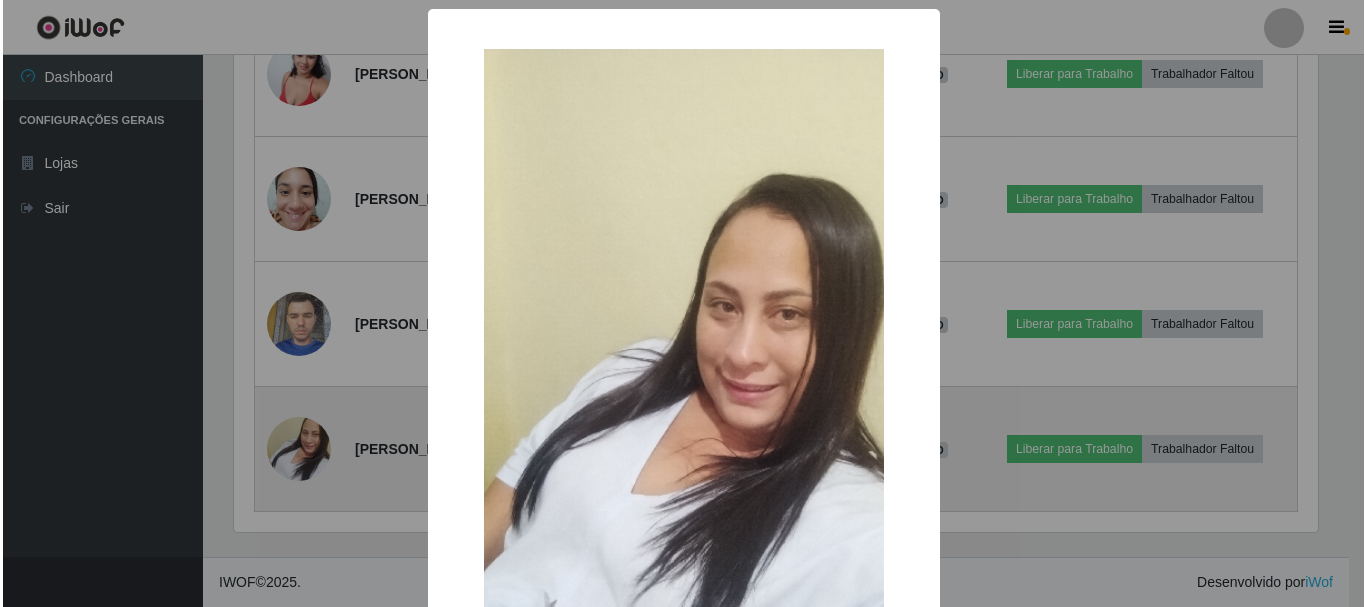 scroll, scrollTop: 999585, scrollLeft: 998911, axis: both 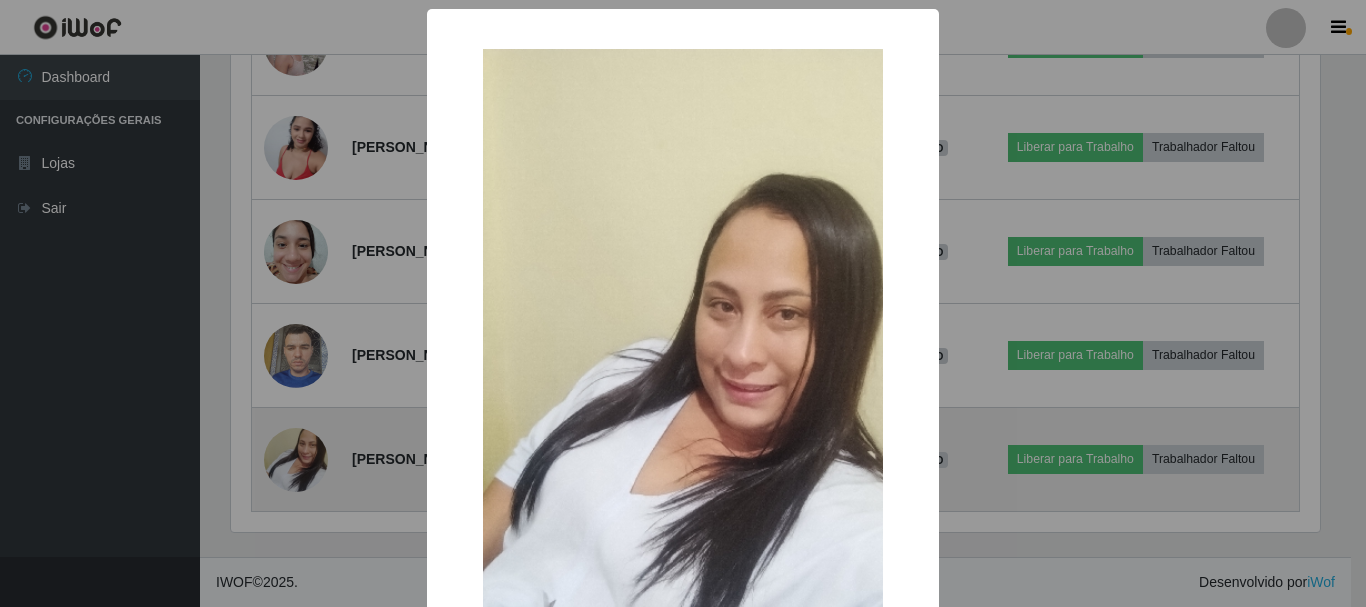 type 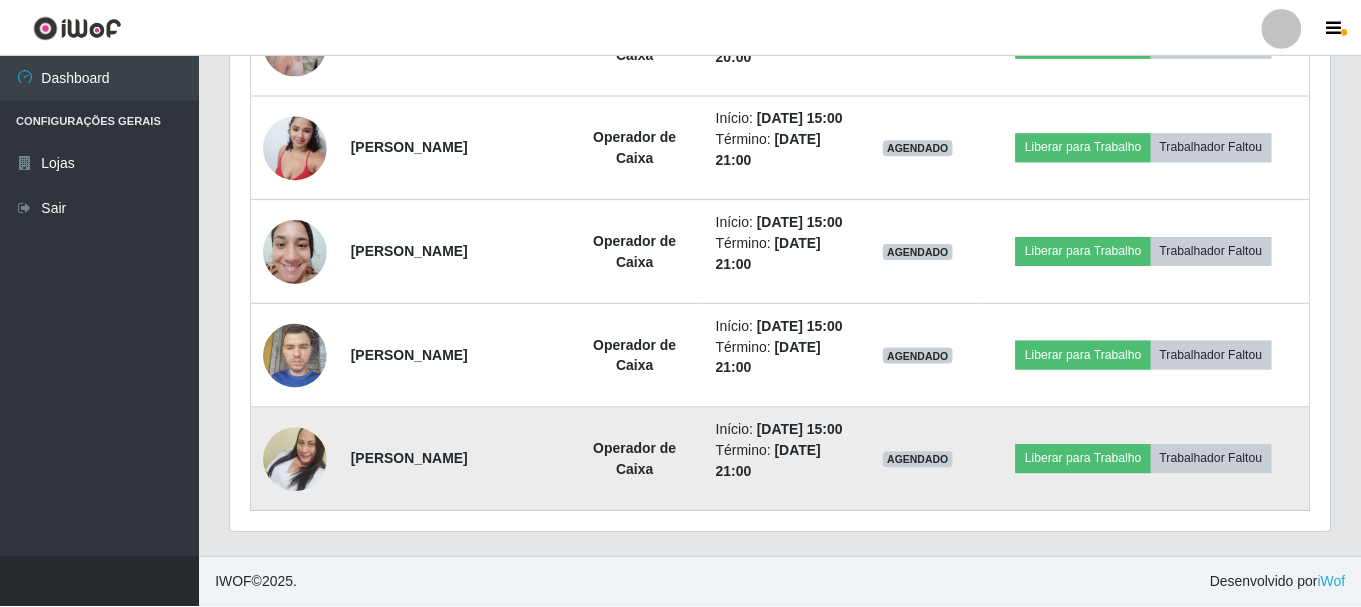 scroll, scrollTop: 999585, scrollLeft: 998901, axis: both 